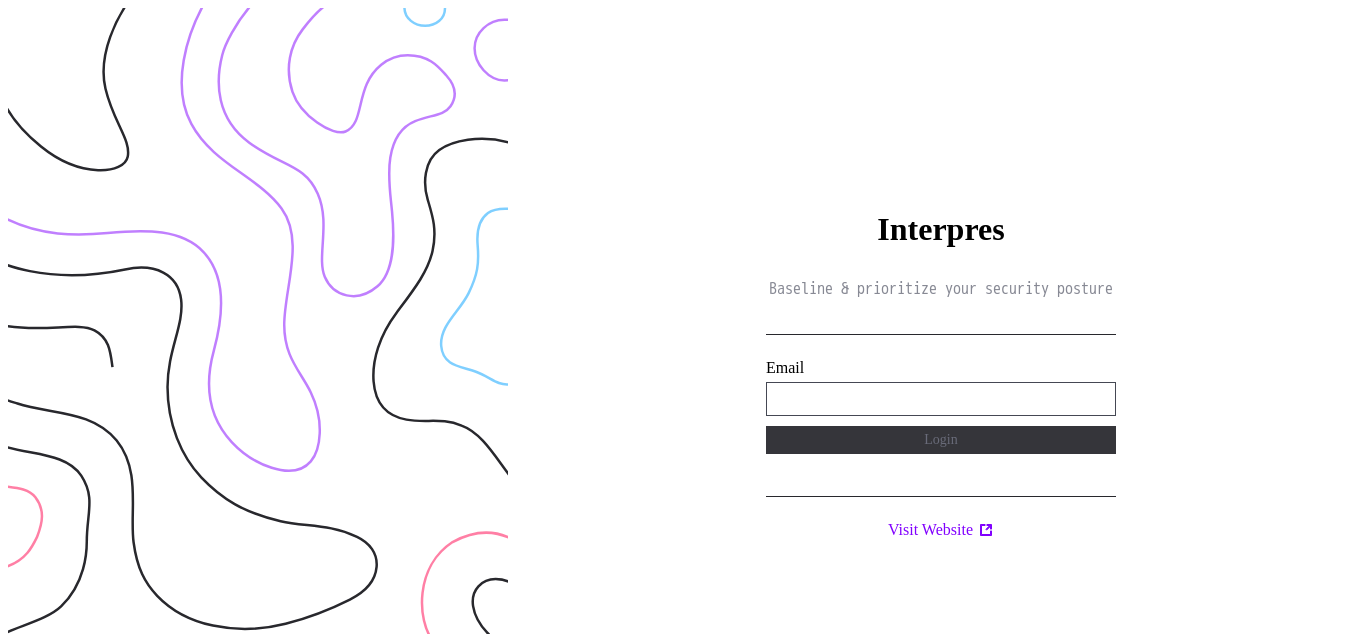 click on "**********" at bounding box center (941, 399) 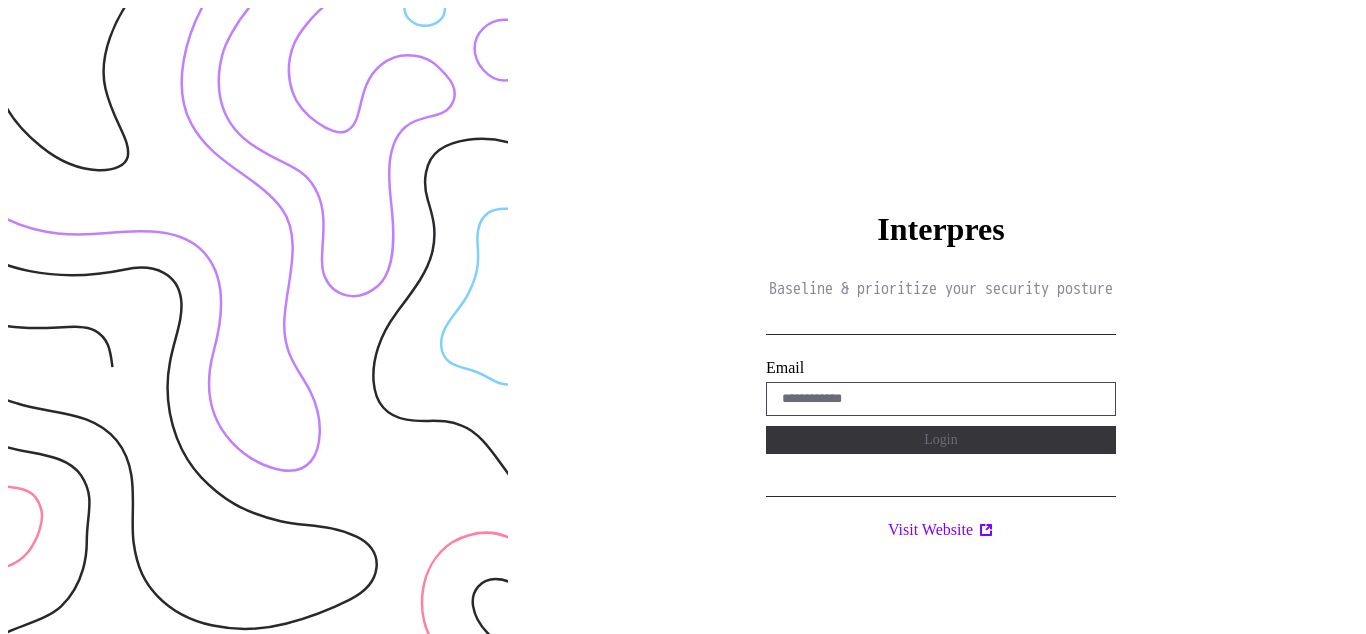 scroll, scrollTop: 0, scrollLeft: 0, axis: both 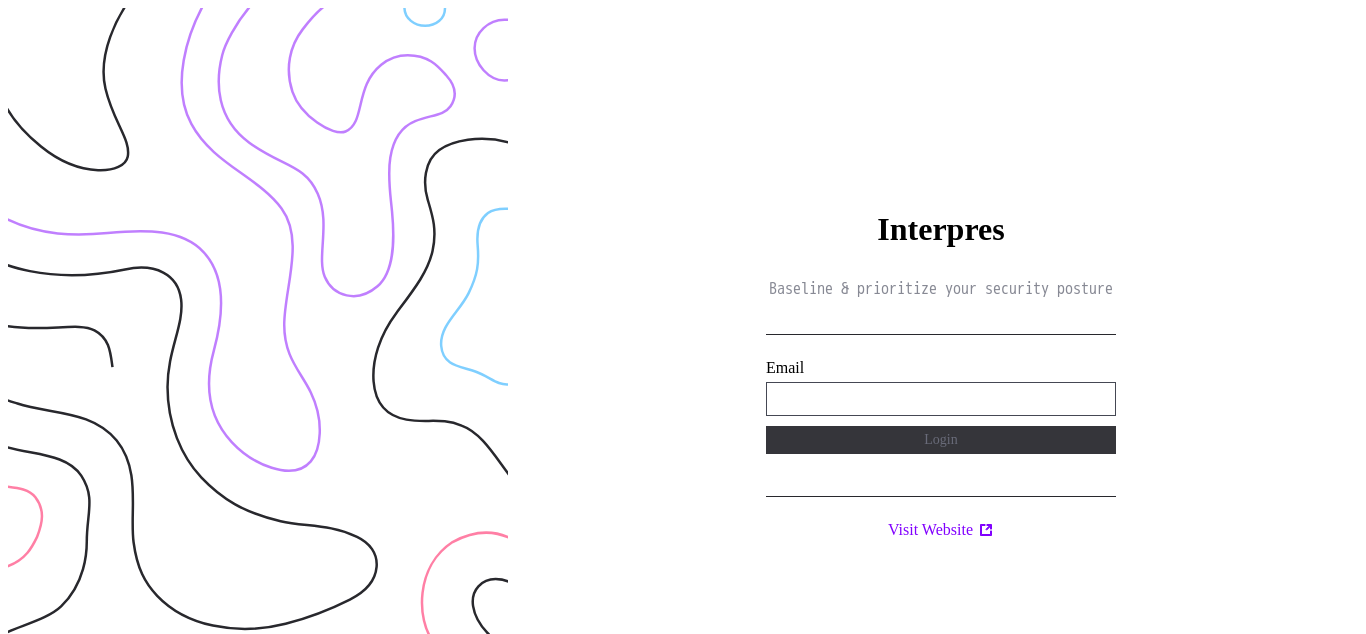 type on "**********" 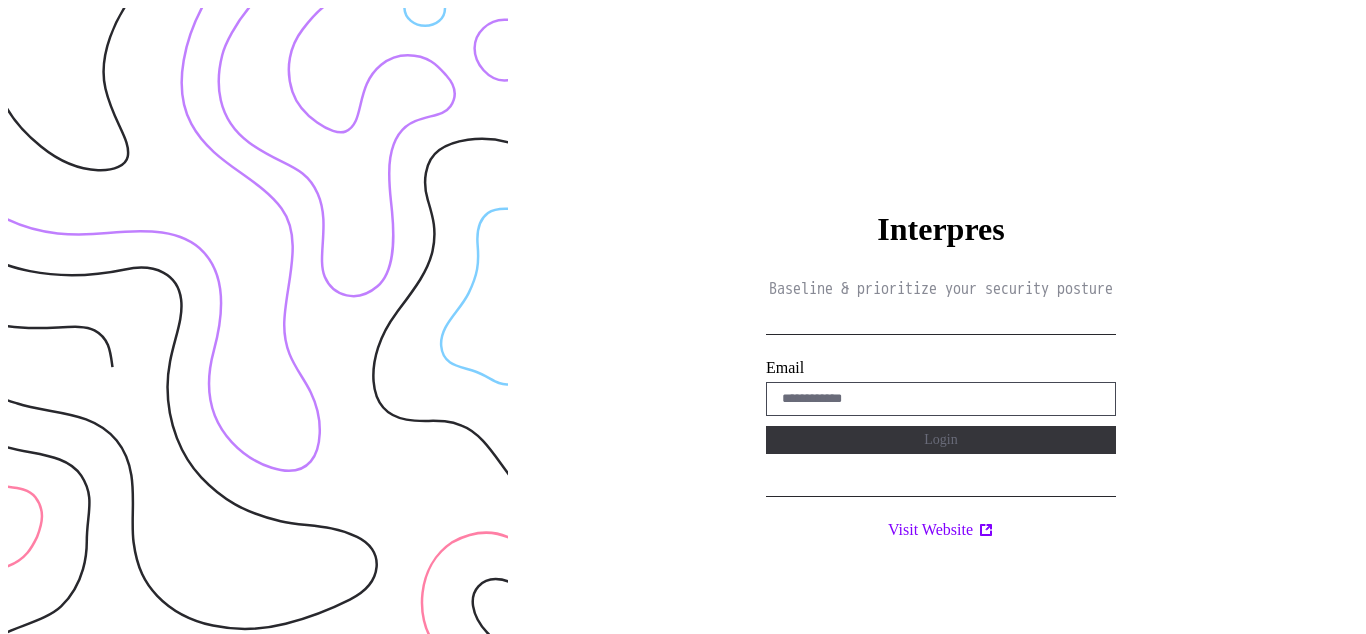 scroll, scrollTop: 0, scrollLeft: 0, axis: both 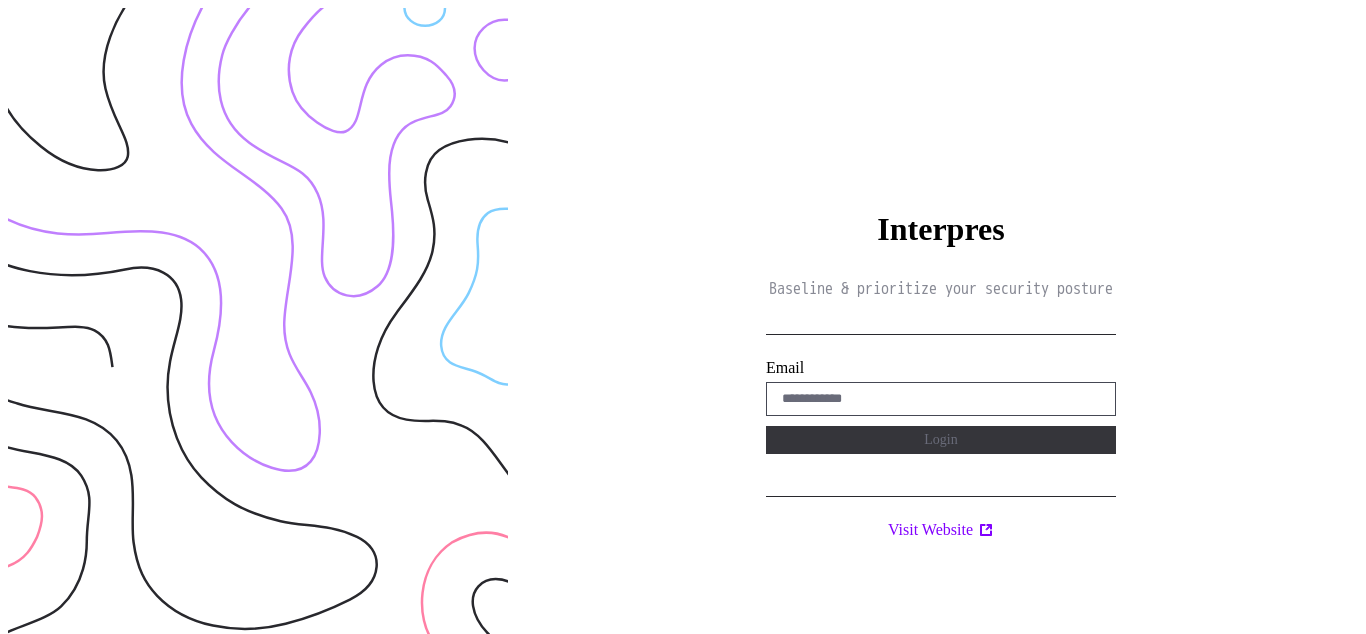 click on "Interpres Baseline & prioritize your security posture Email Login Visit Website" at bounding box center [941, 325] 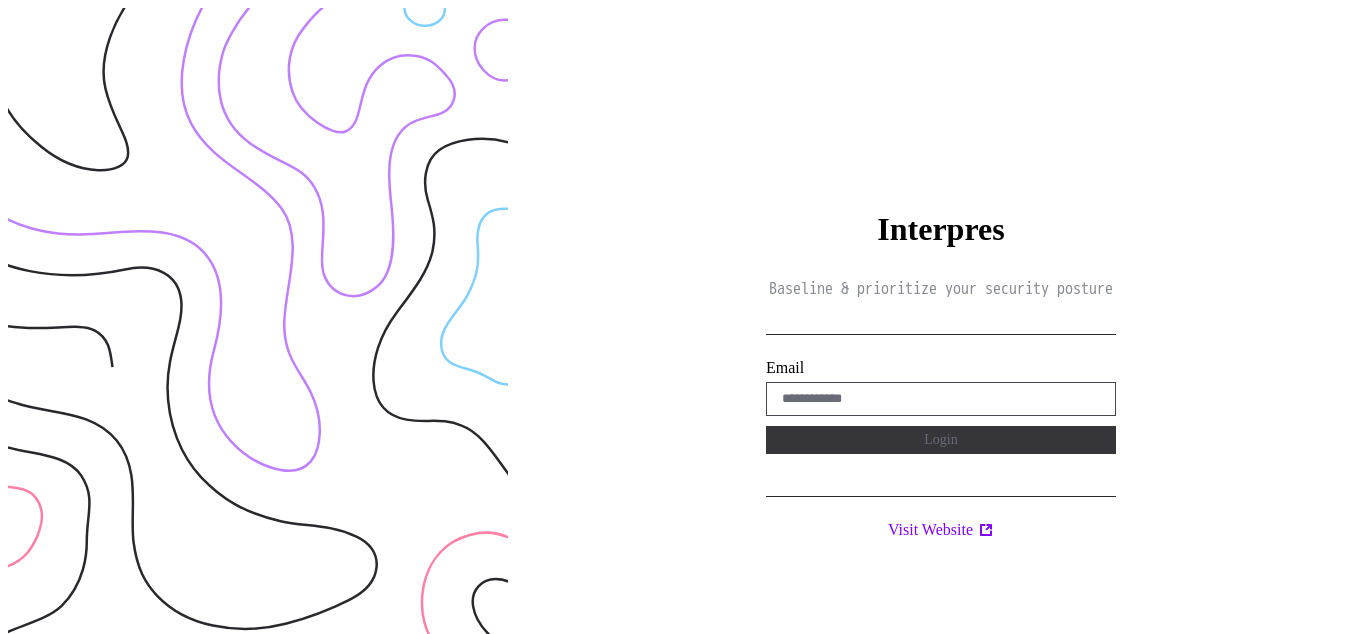 scroll, scrollTop: 0, scrollLeft: 0, axis: both 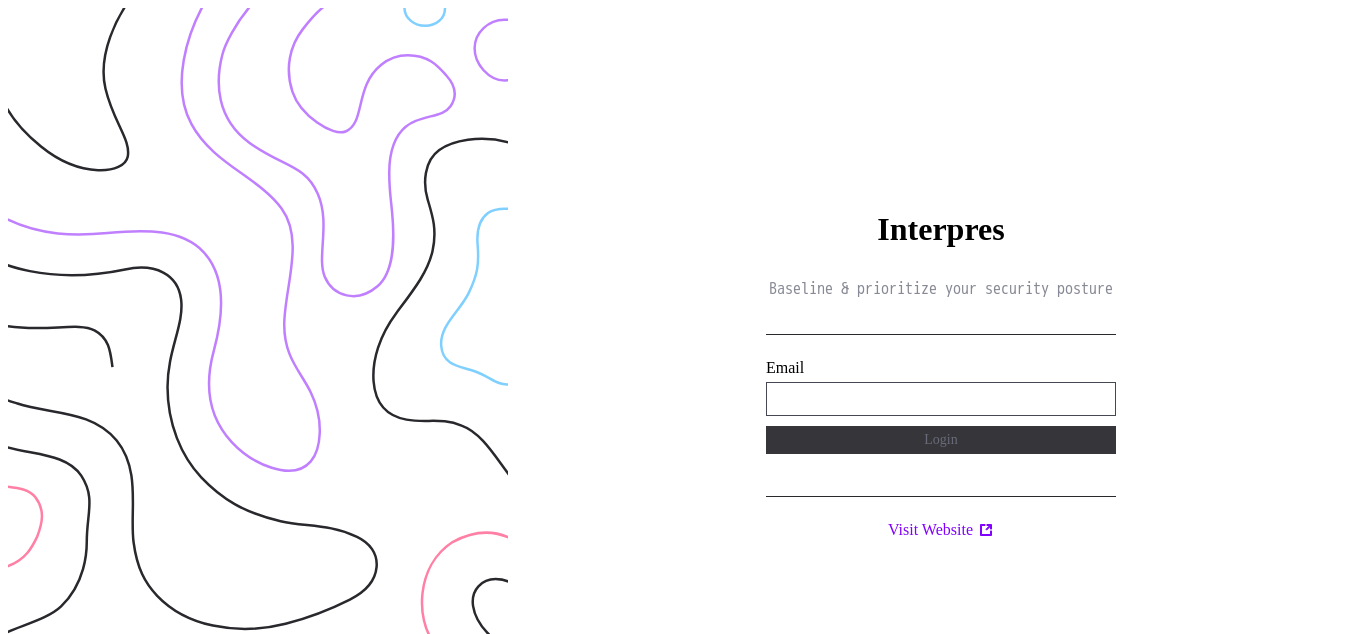type on "**********" 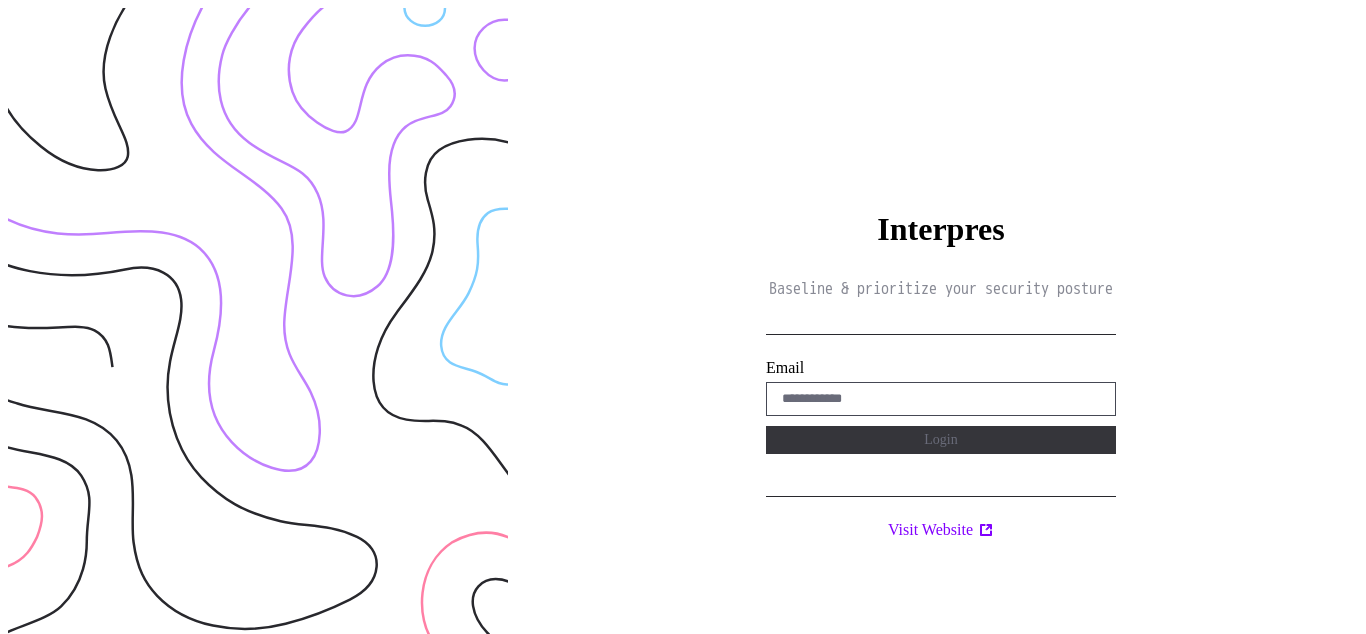 scroll, scrollTop: 0, scrollLeft: 0, axis: both 